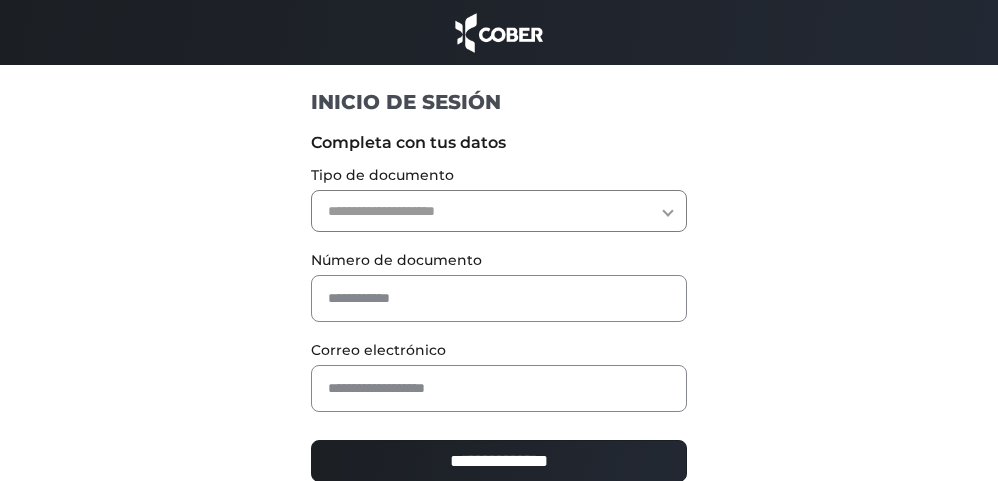 scroll, scrollTop: 0, scrollLeft: 0, axis: both 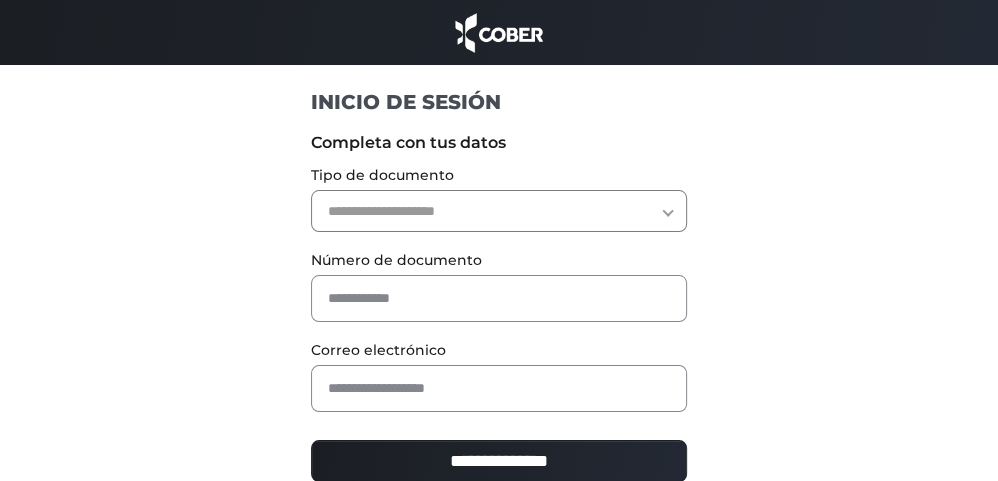 click on "**********" at bounding box center [499, 211] 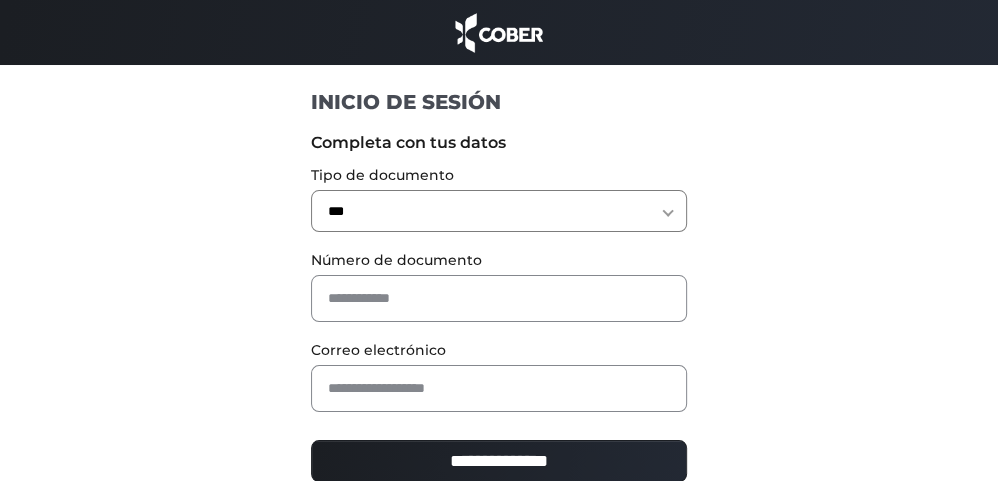 click on "**********" at bounding box center (499, 211) 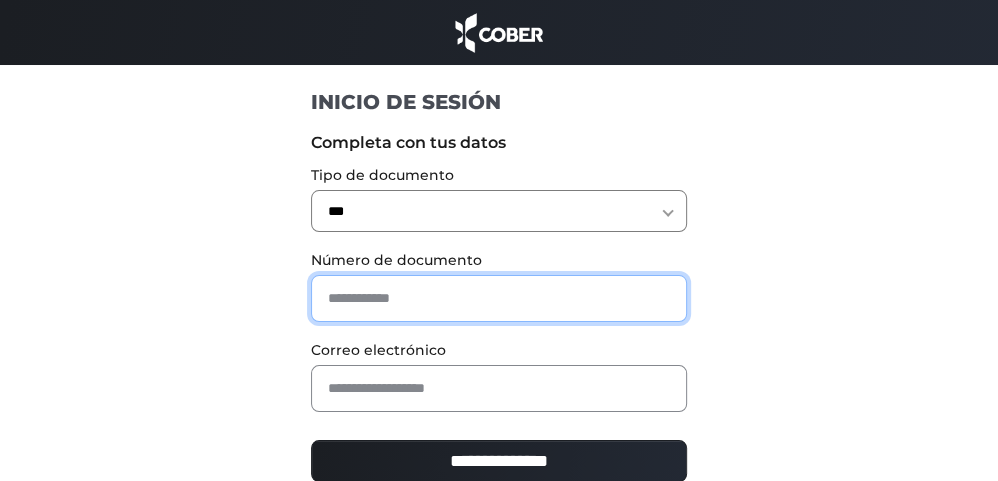 click at bounding box center [499, 298] 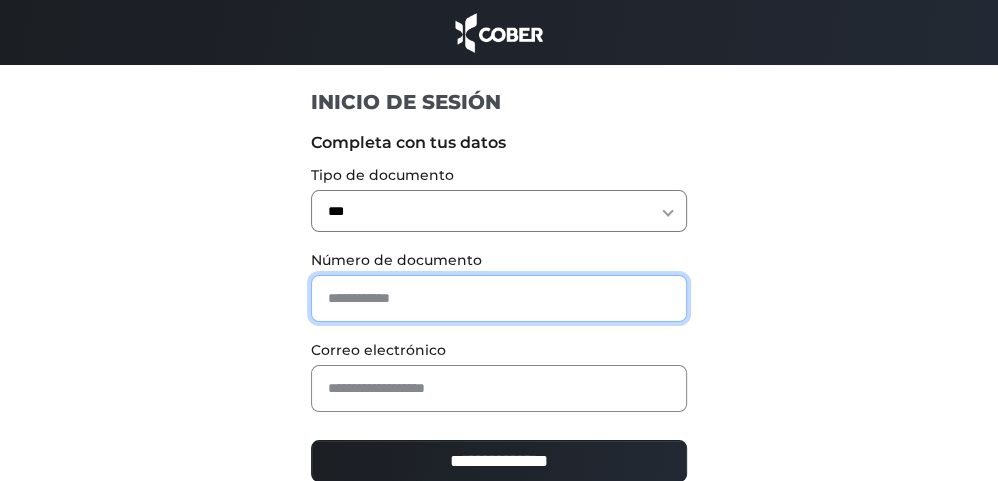 type on "********" 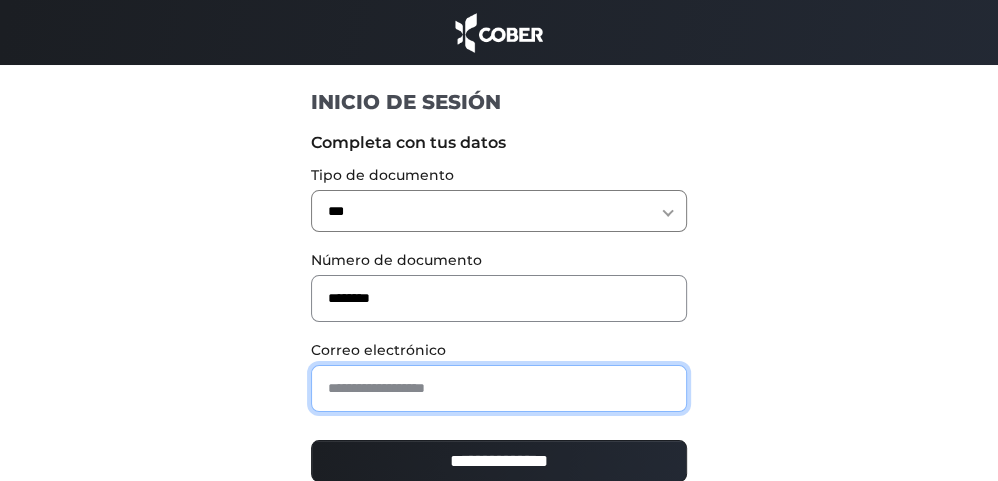 click at bounding box center [499, 388] 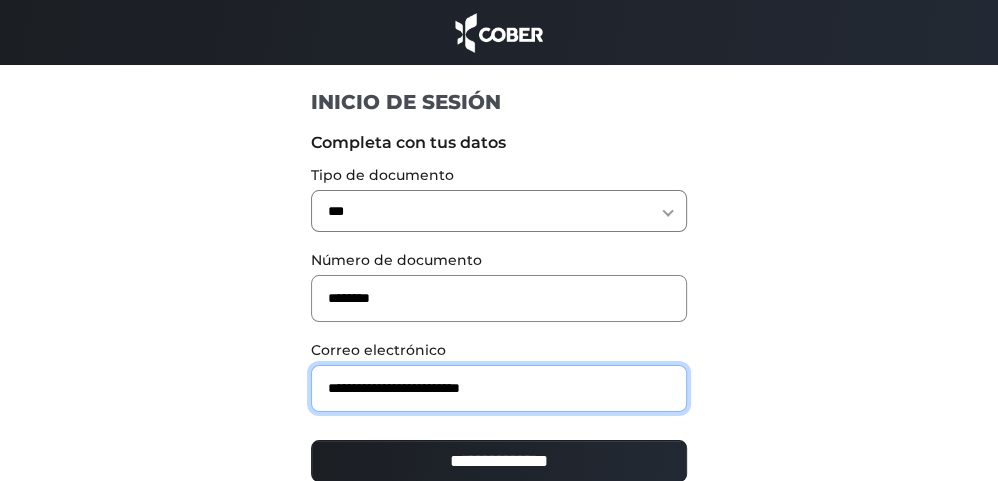 drag, startPoint x: 471, startPoint y: 389, endPoint x: 451, endPoint y: 385, distance: 20.396078 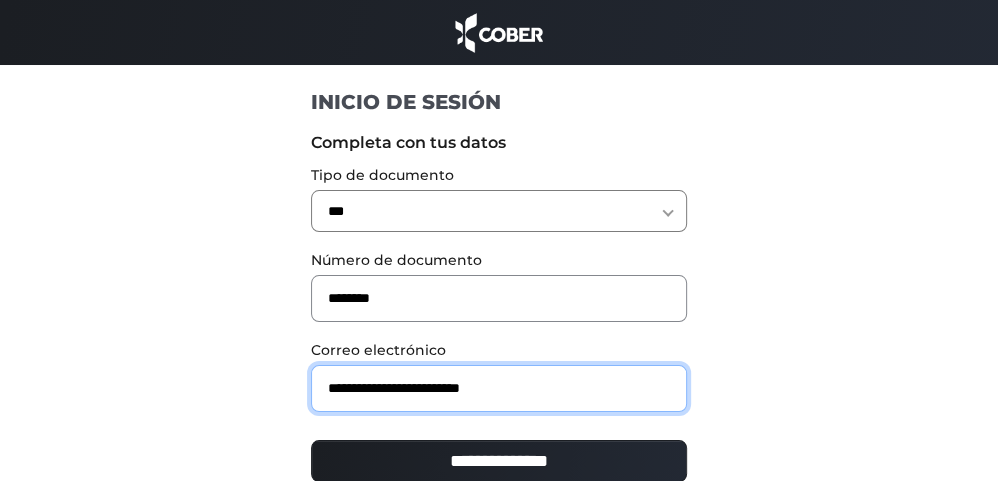 click on "**********" at bounding box center (499, 388) 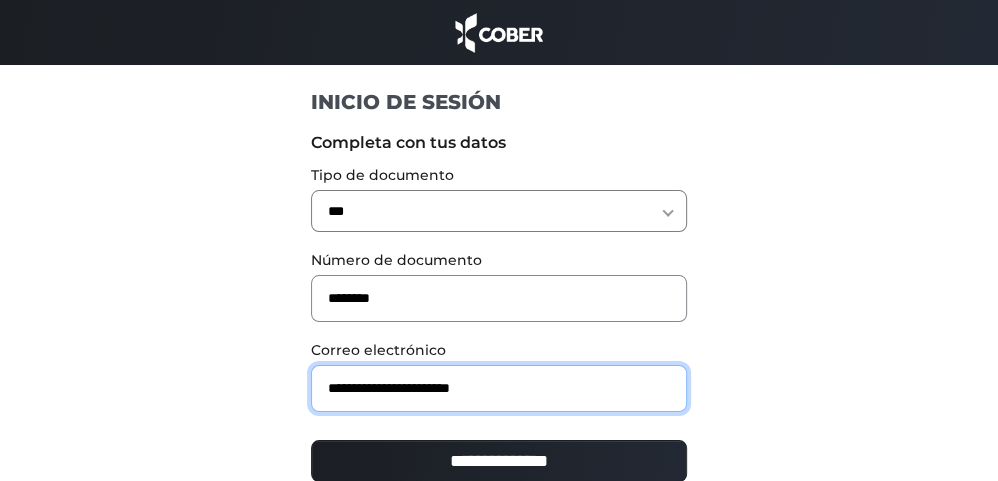 type on "**********" 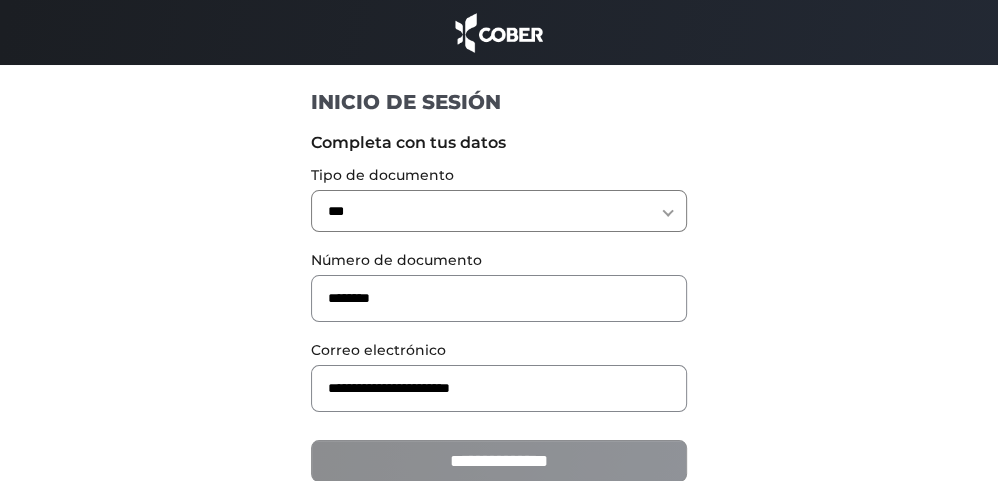 click on "**********" at bounding box center [499, 461] 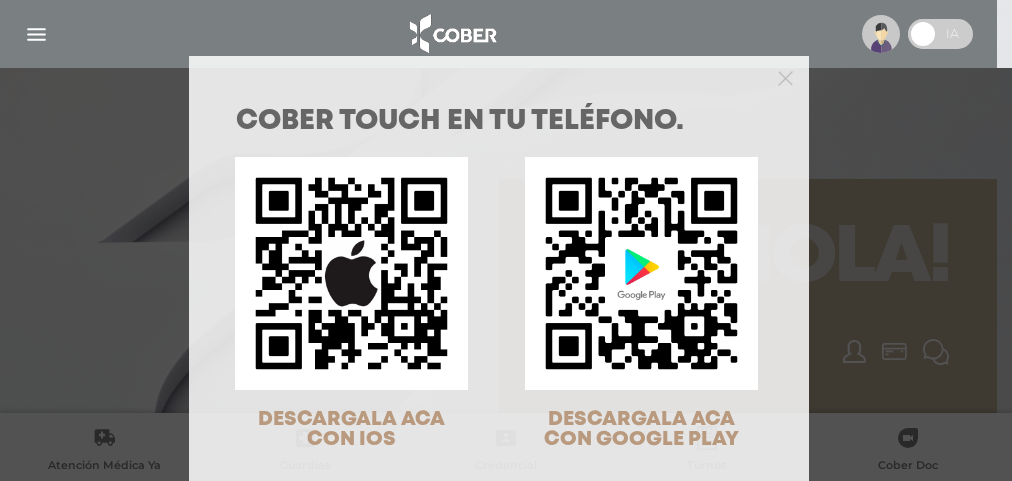 scroll, scrollTop: 0, scrollLeft: 0, axis: both 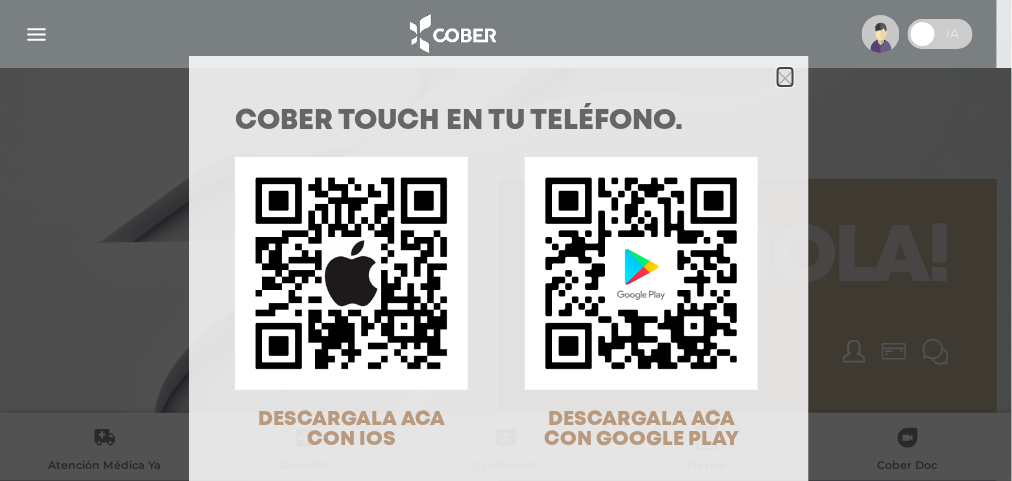 click 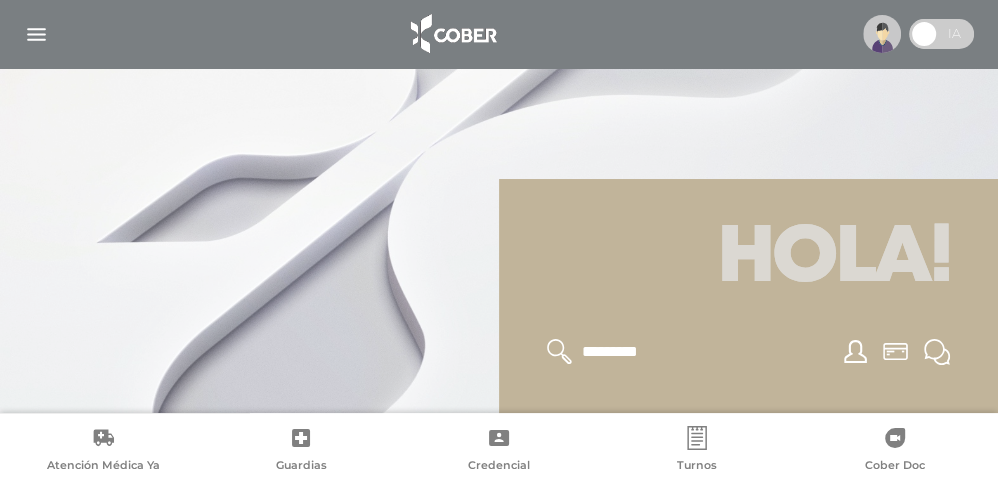 click at bounding box center (36, 34) 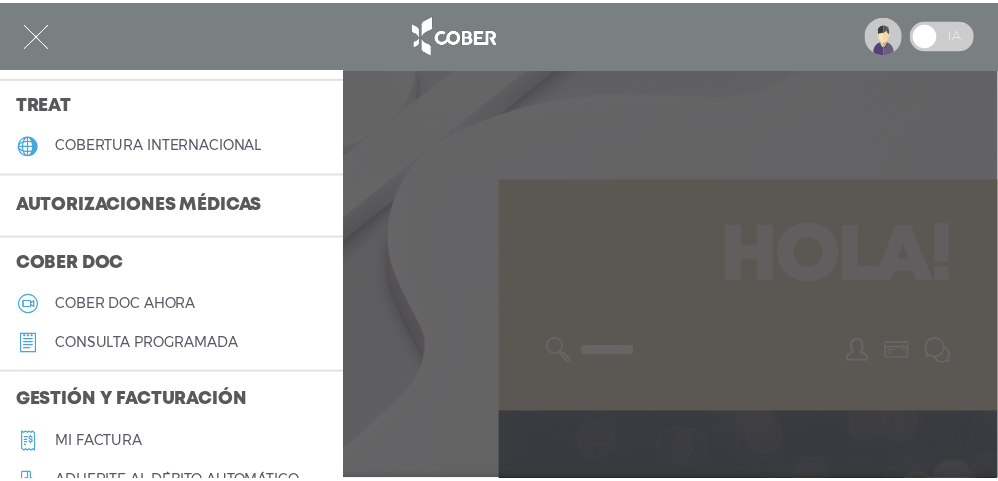 scroll, scrollTop: 500, scrollLeft: 0, axis: vertical 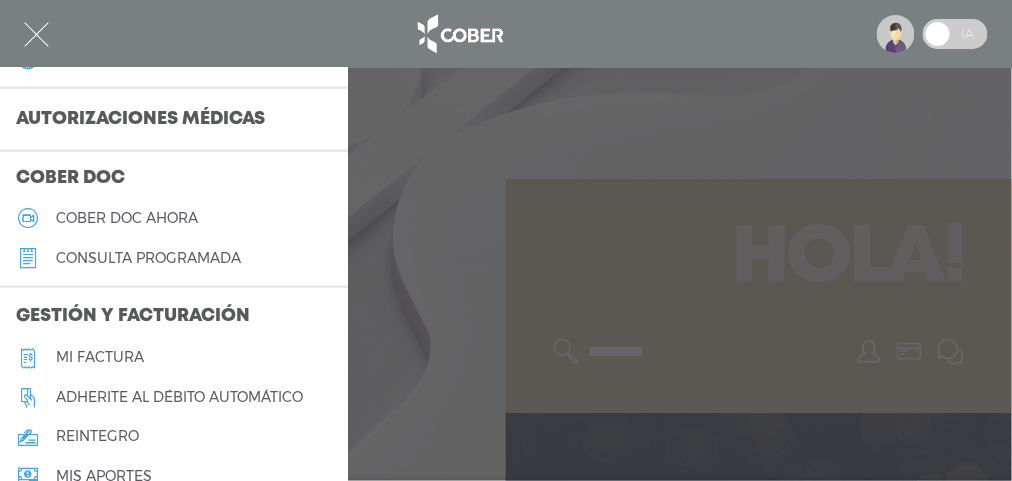 click on "Autorizaciones médicas" at bounding box center [140, 120] 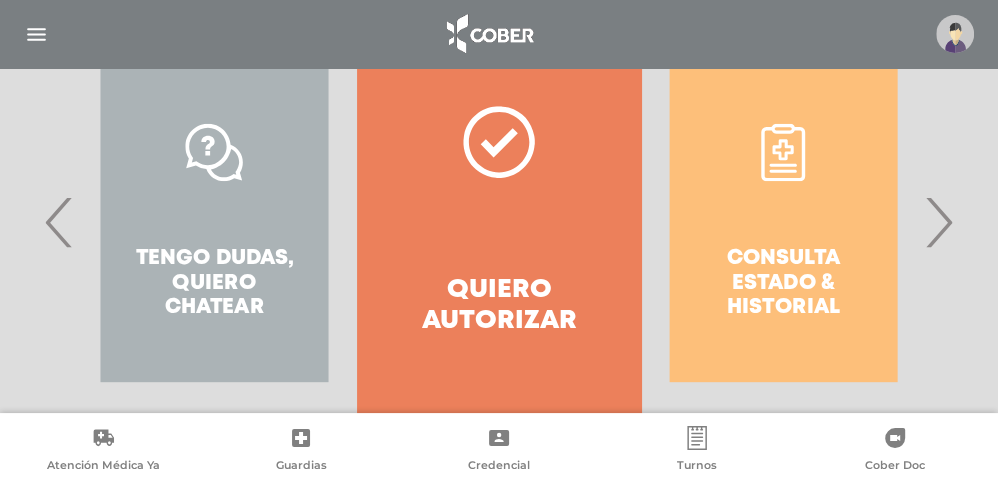 scroll, scrollTop: 500, scrollLeft: 0, axis: vertical 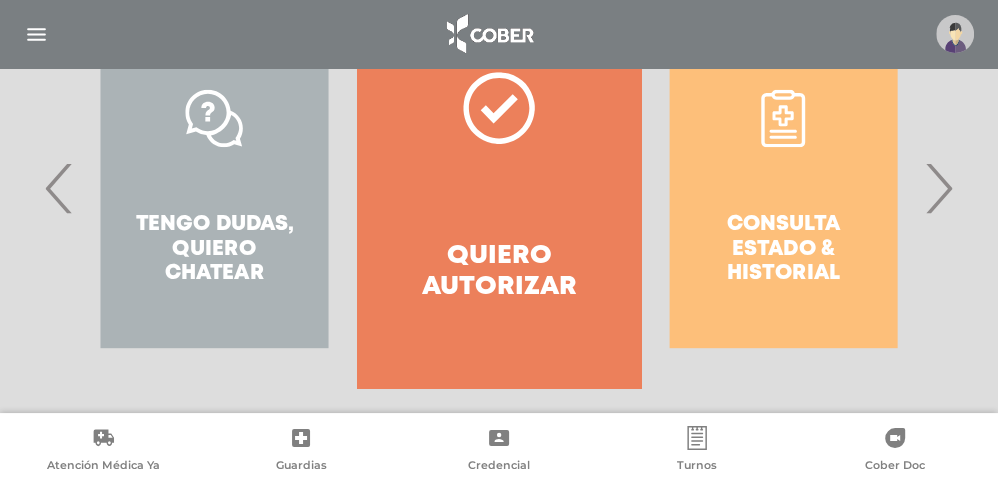 click on "›" at bounding box center (938, 188) 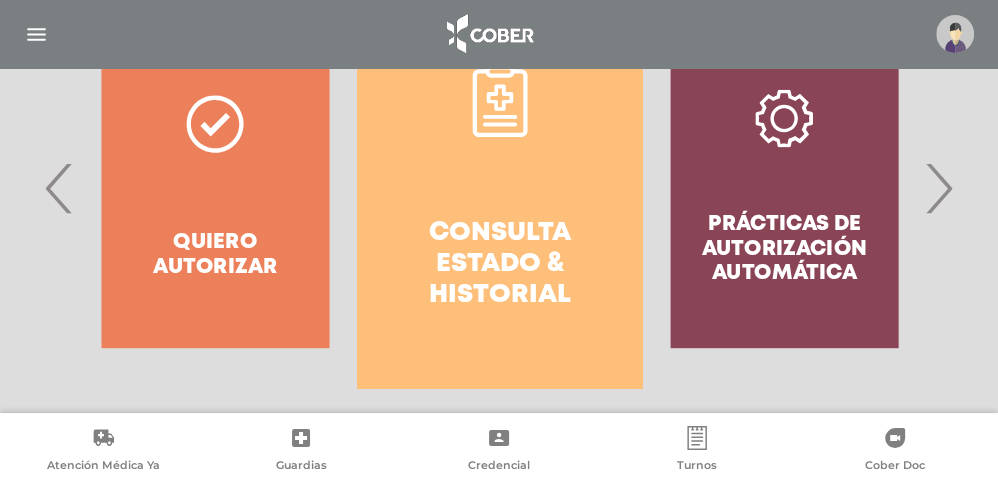 click on "›" at bounding box center [938, 188] 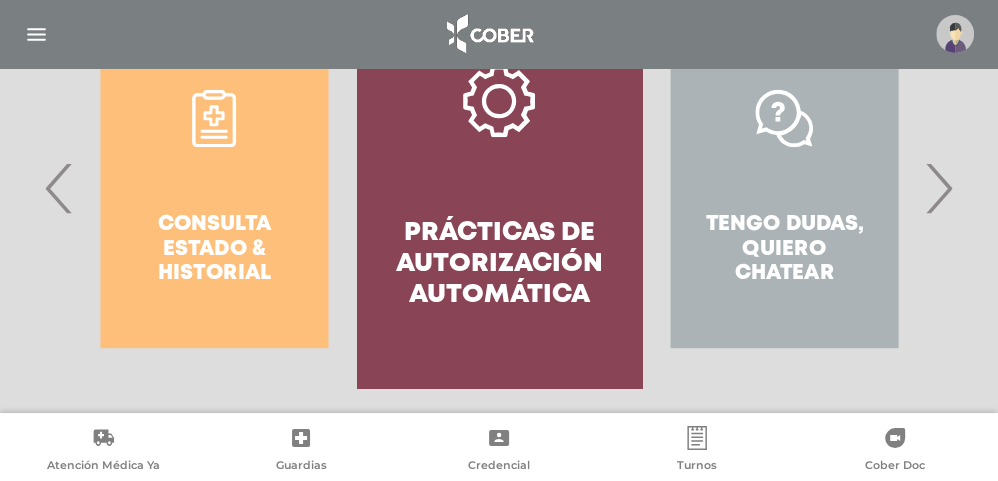click on "Prácticas de autorización automática" at bounding box center (499, 265) 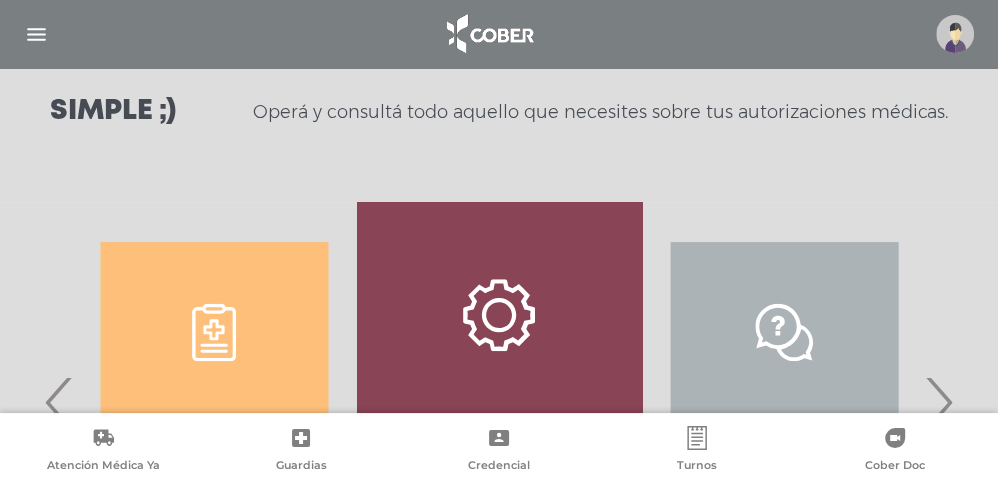 scroll, scrollTop: 376, scrollLeft: 0, axis: vertical 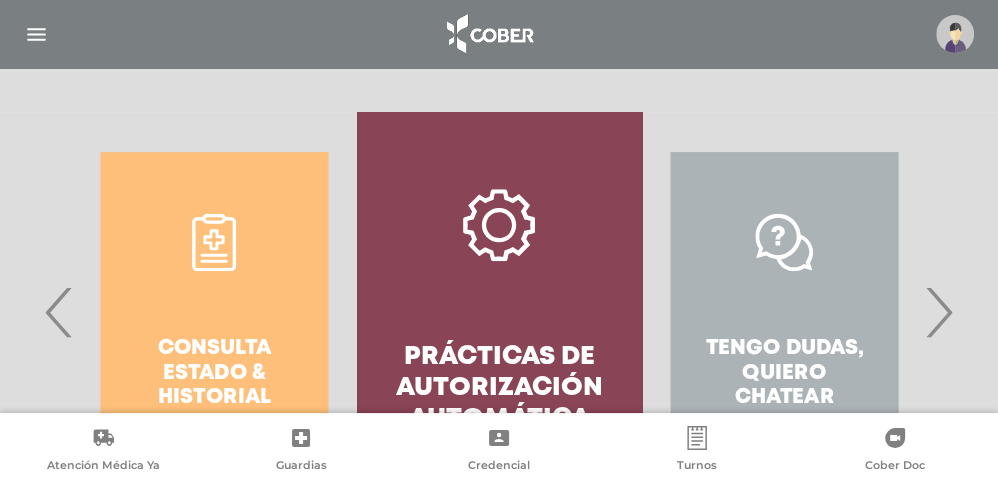 click on "‹" at bounding box center (59, 312) 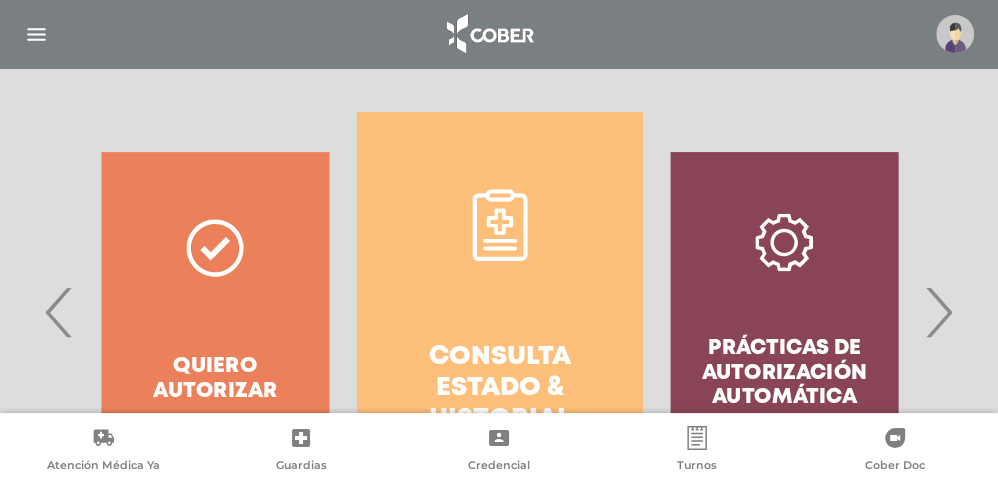 click on "Consulta estado & historial" at bounding box center (499, 312) 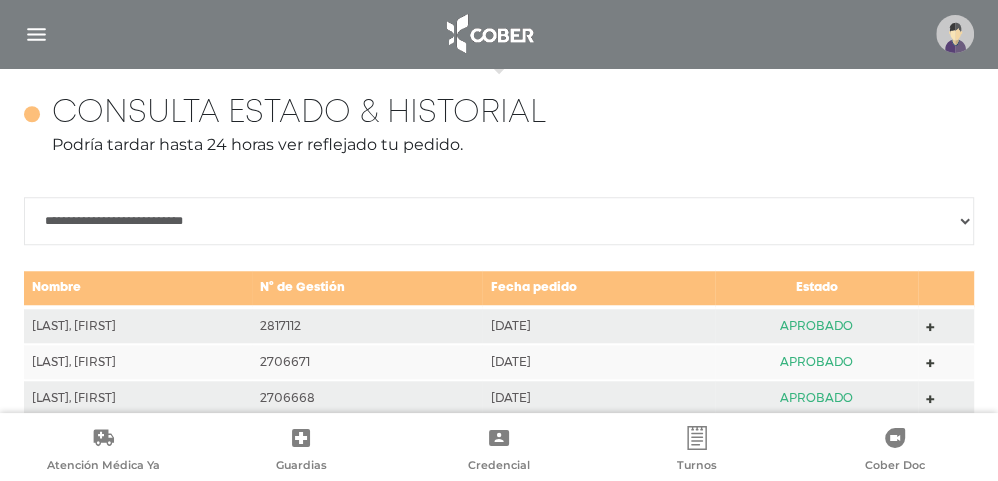 scroll, scrollTop: 888, scrollLeft: 0, axis: vertical 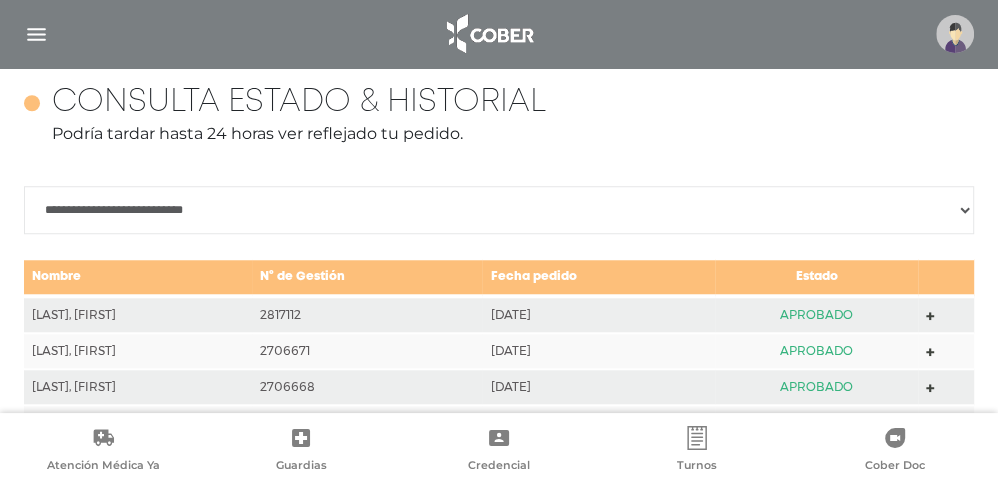 click on "**********" at bounding box center [499, 210] 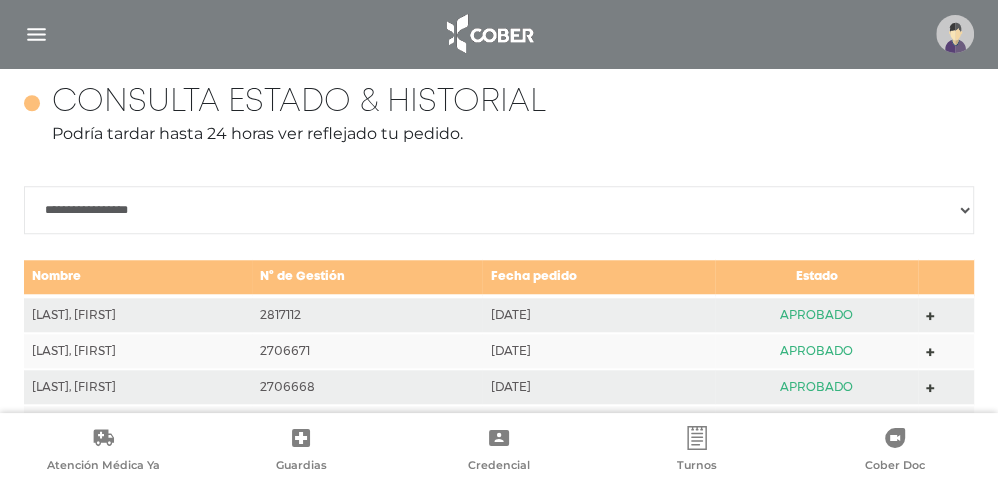 click on "**********" at bounding box center [499, 210] 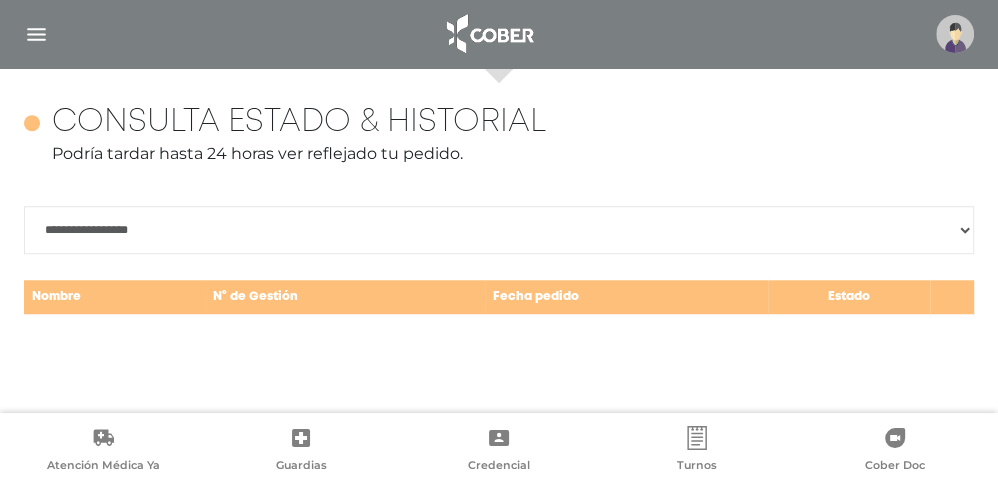 scroll, scrollTop: 868, scrollLeft: 0, axis: vertical 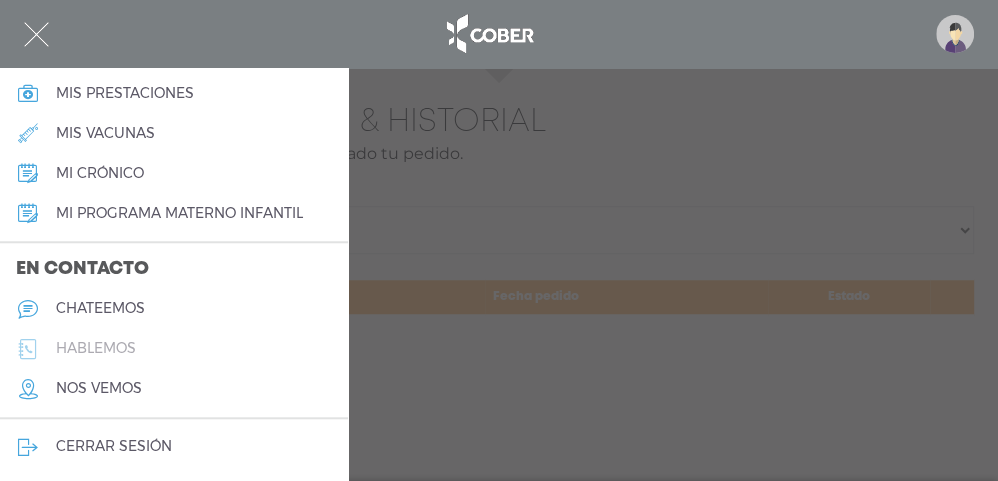 click on "hablemos" at bounding box center [96, 348] 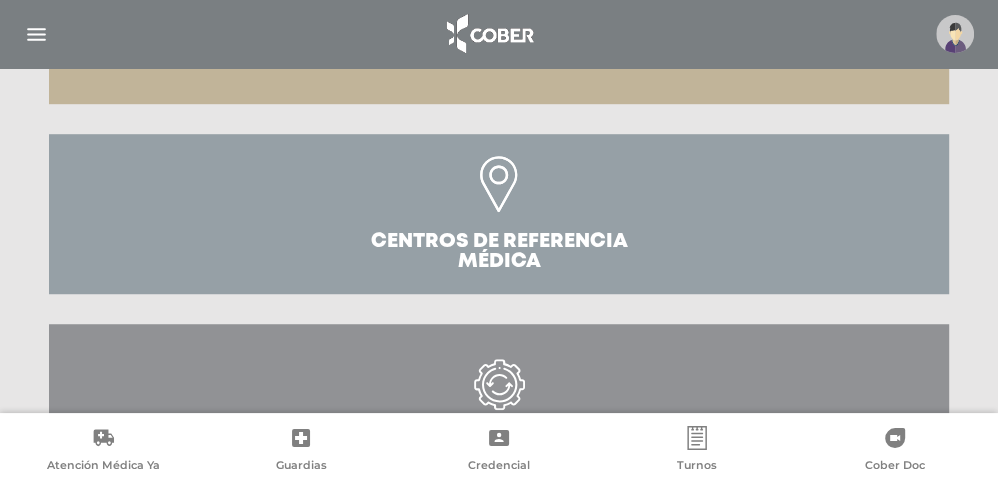 scroll, scrollTop: 874, scrollLeft: 0, axis: vertical 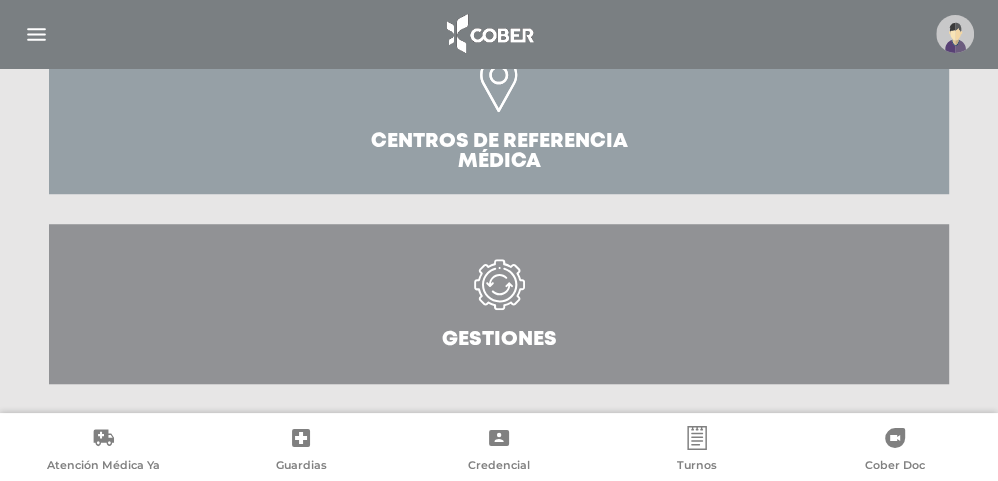 click 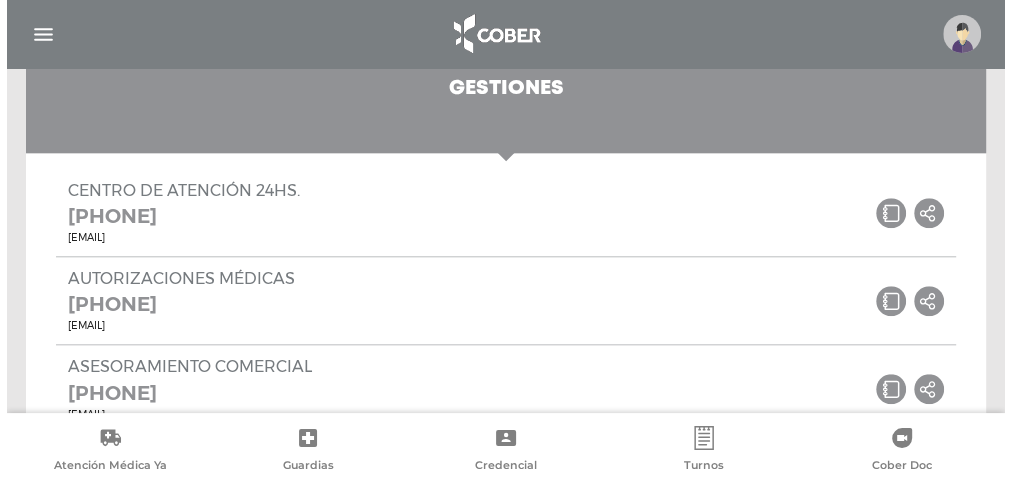 scroll, scrollTop: 1174, scrollLeft: 0, axis: vertical 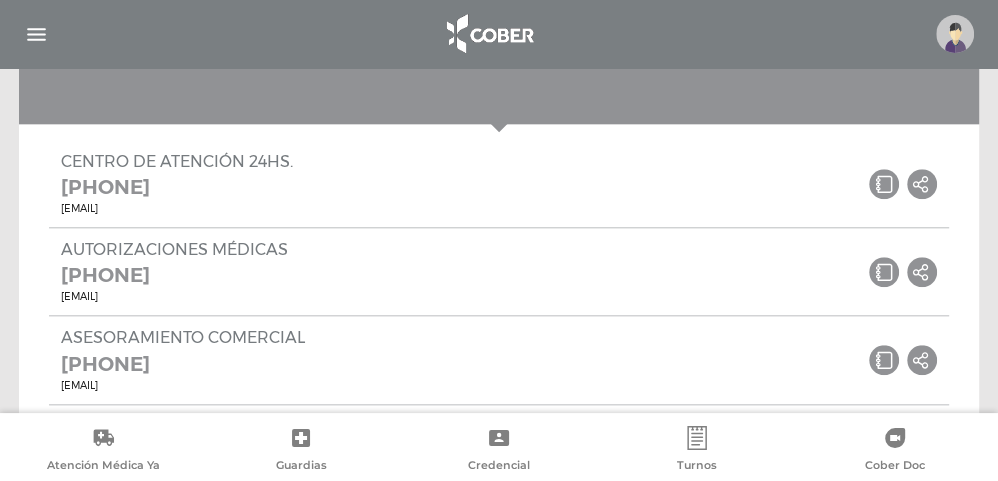 click at bounding box center [36, 34] 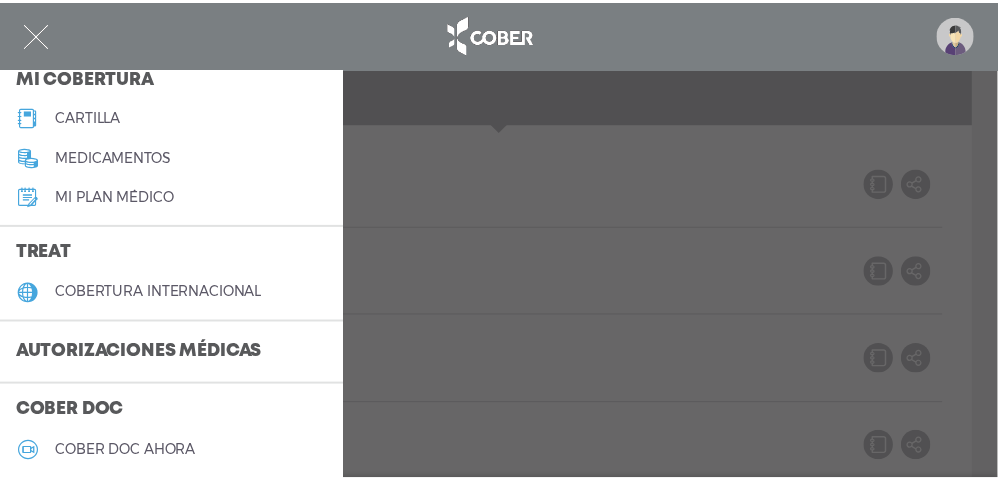scroll, scrollTop: 300, scrollLeft: 0, axis: vertical 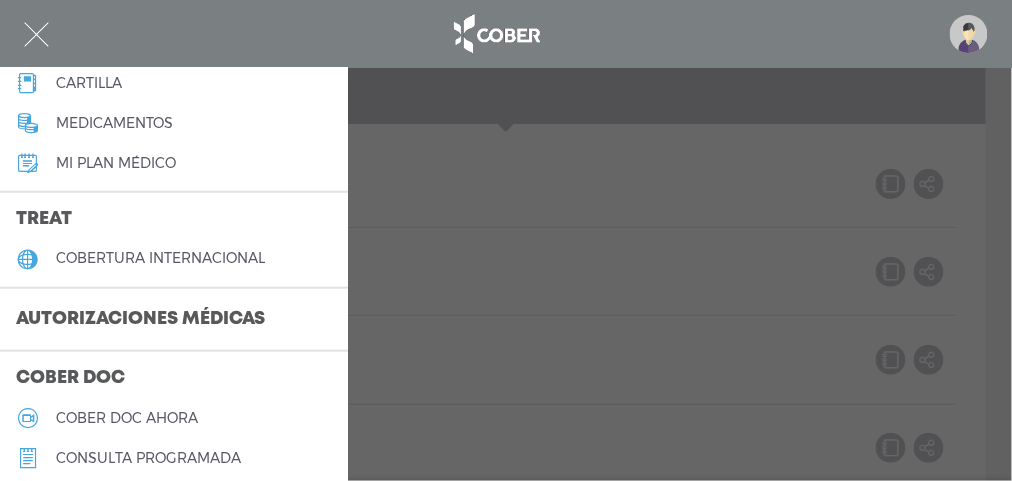 click on "Autorizaciones médicas" at bounding box center (140, 320) 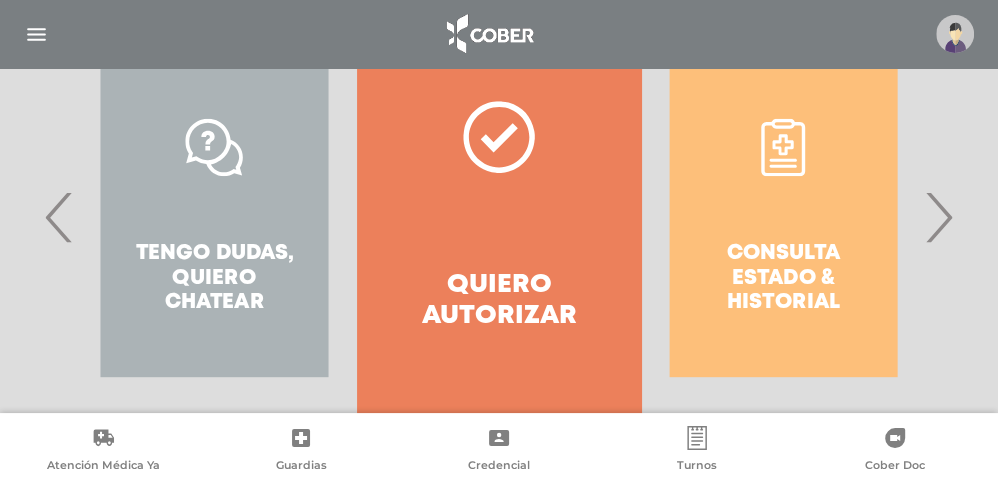 scroll, scrollTop: 500, scrollLeft: 0, axis: vertical 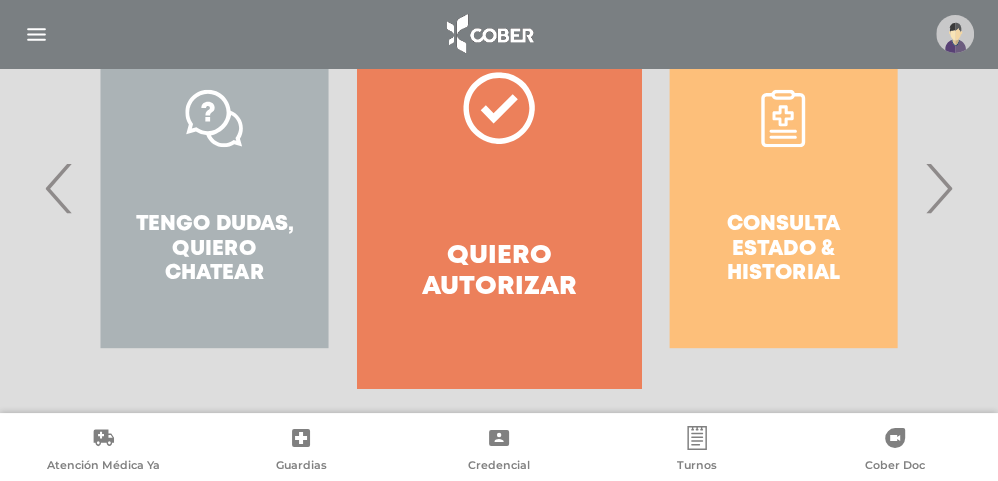 click on "›" at bounding box center (938, 188) 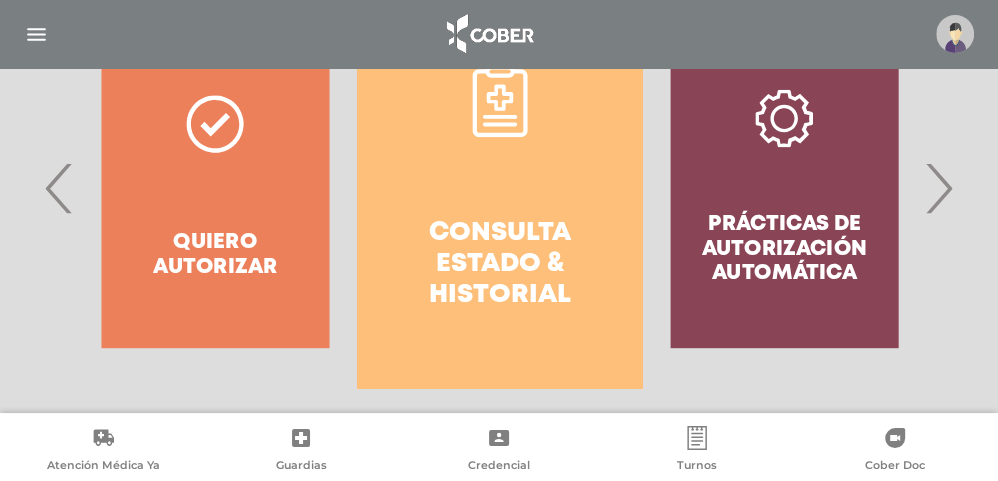 click on "Consulta estado & historial" at bounding box center [499, 265] 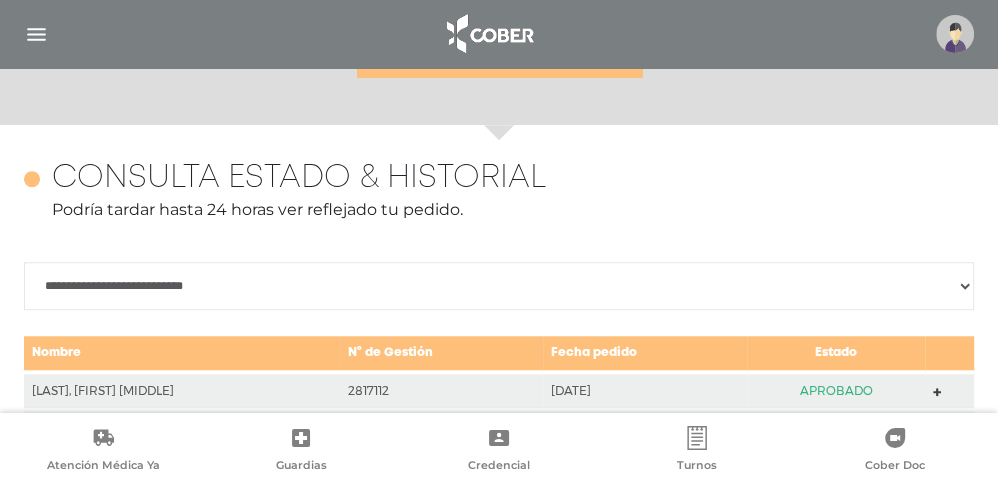 scroll, scrollTop: 888, scrollLeft: 0, axis: vertical 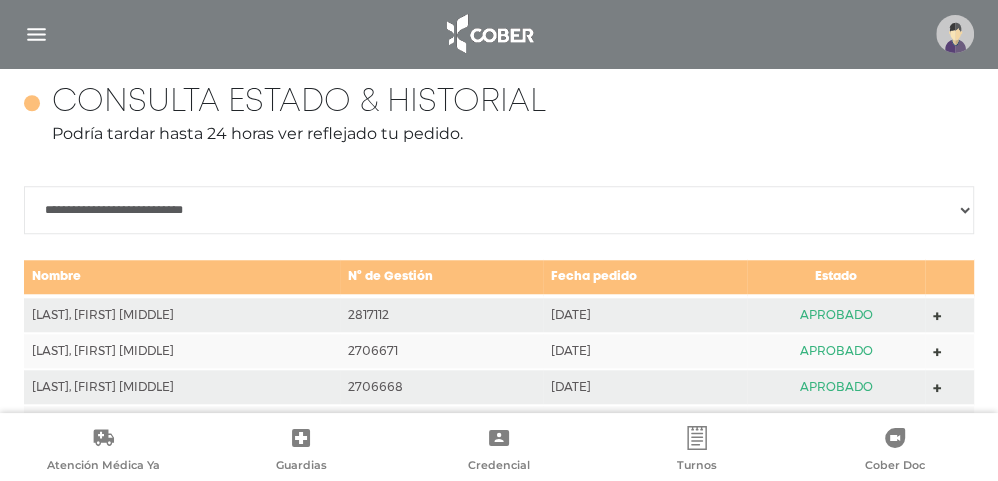 click on "**********" at bounding box center (499, 210) 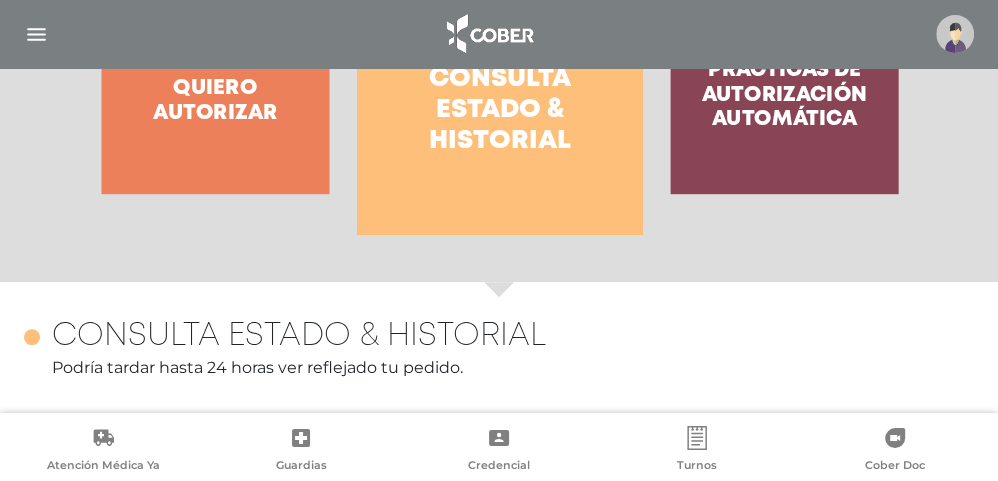 scroll, scrollTop: 853, scrollLeft: 0, axis: vertical 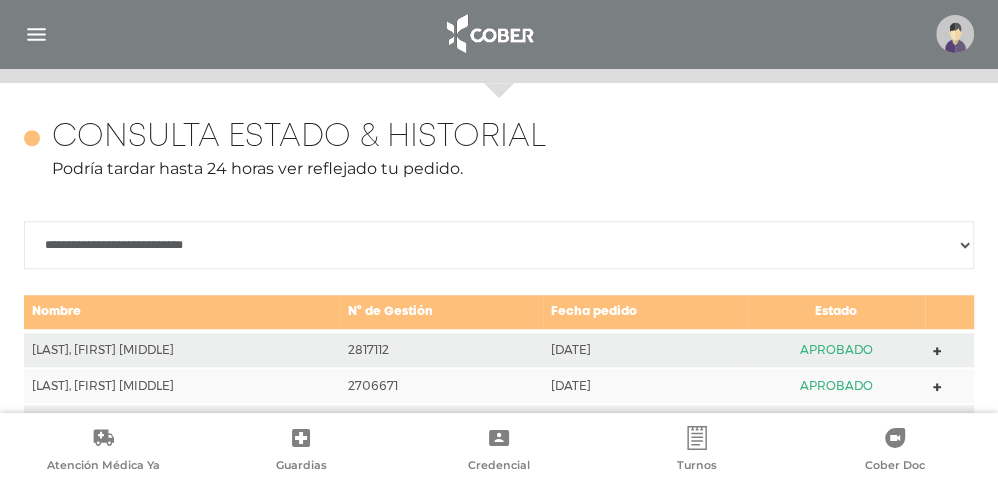 click on "**********" at bounding box center (499, 245) 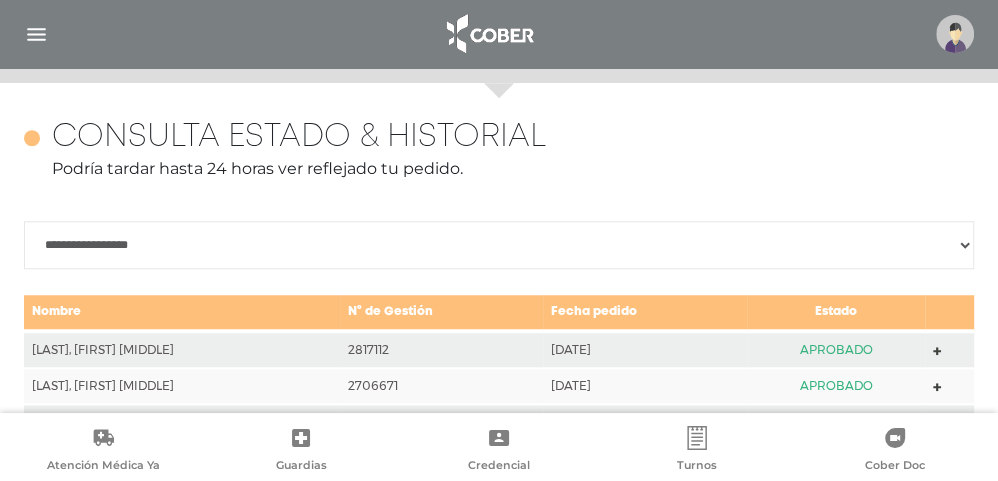 click on "**********" at bounding box center [499, 245] 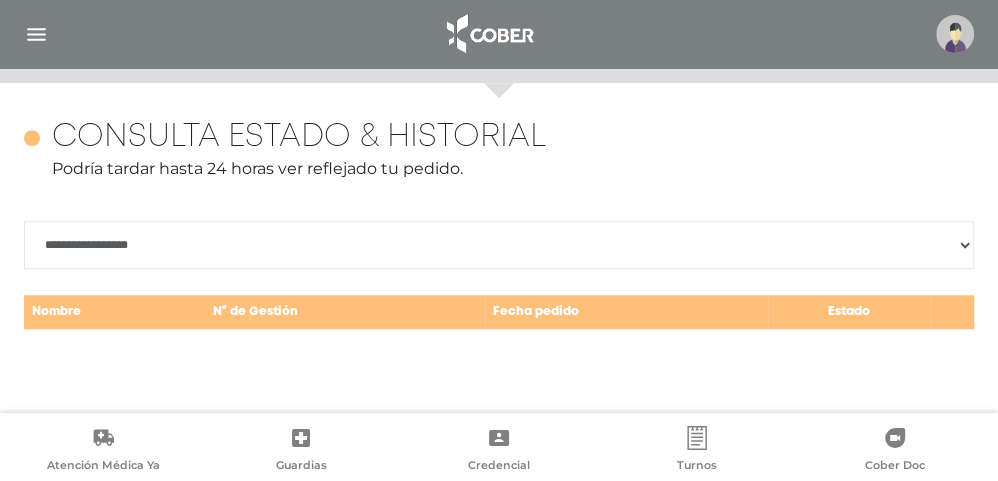 scroll, scrollTop: 868, scrollLeft: 0, axis: vertical 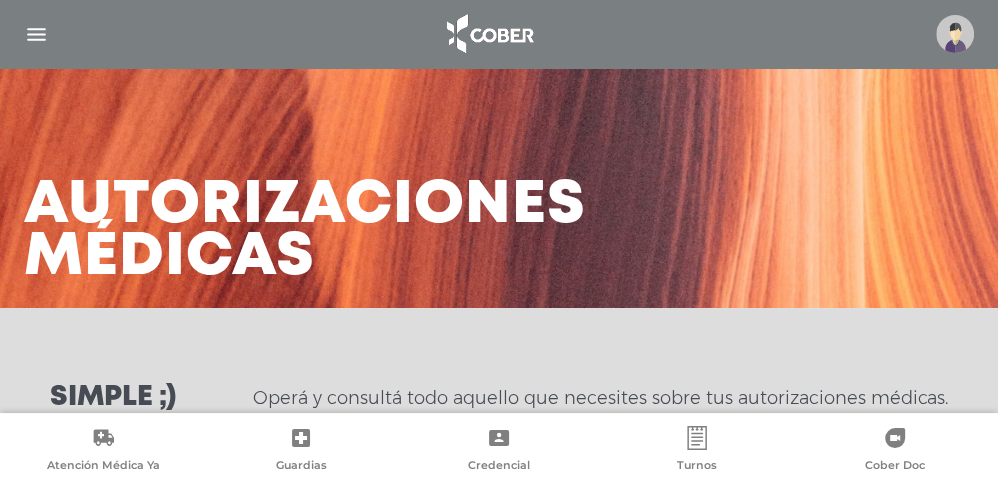 click at bounding box center [36, 34] 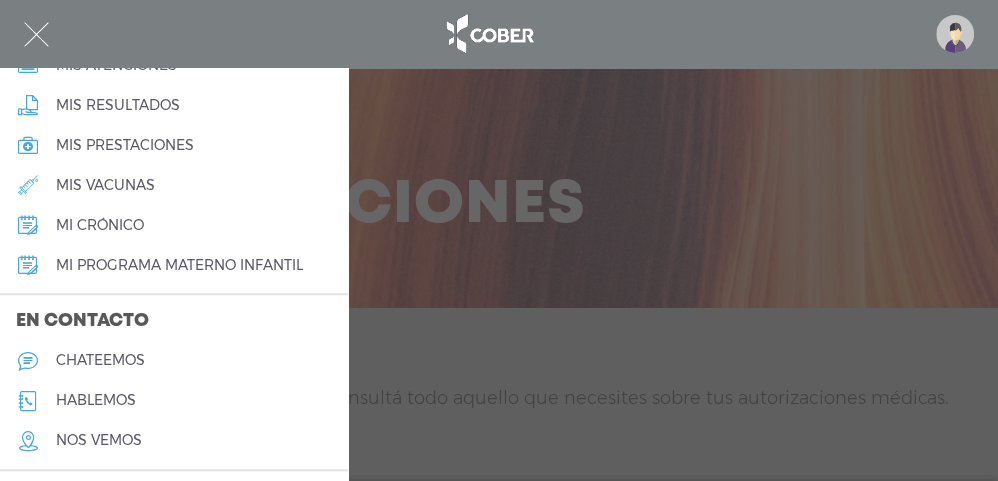 scroll, scrollTop: 1060, scrollLeft: 0, axis: vertical 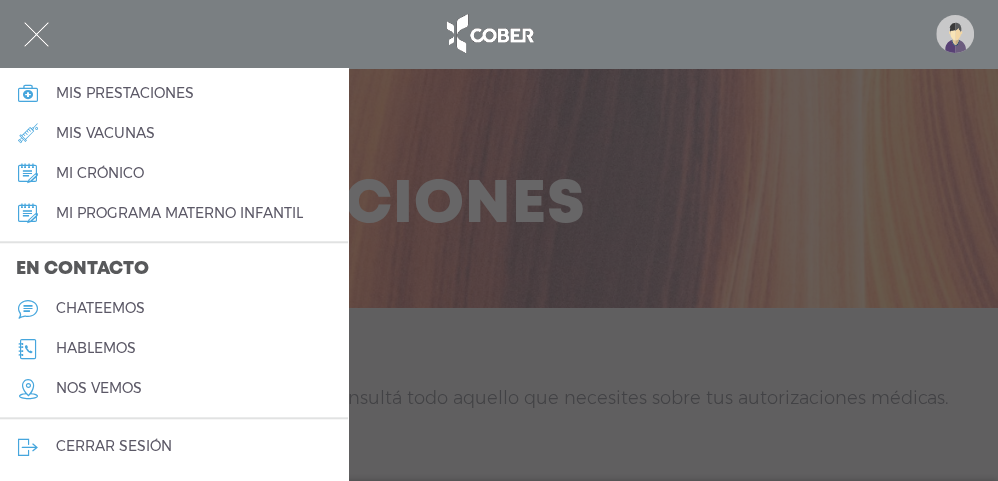 click on "cerrar sesión" at bounding box center (114, 446) 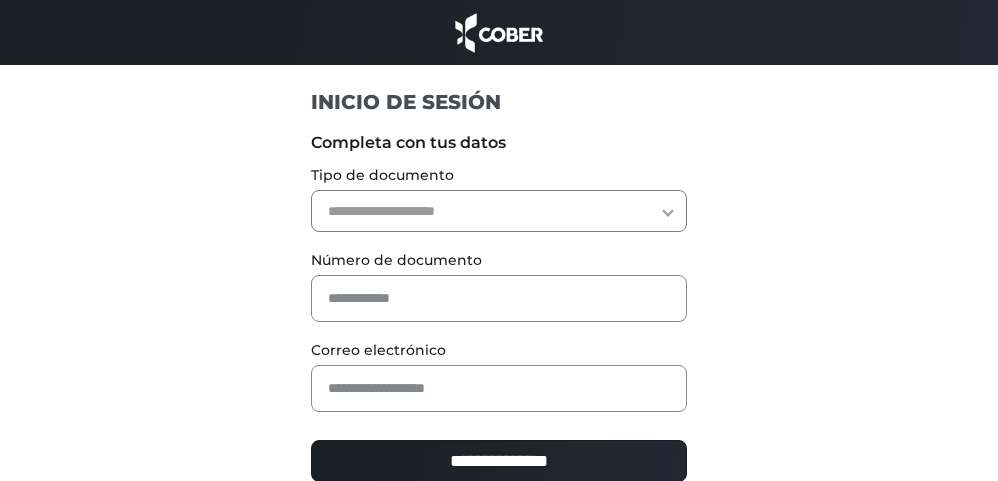 scroll, scrollTop: 0, scrollLeft: 0, axis: both 